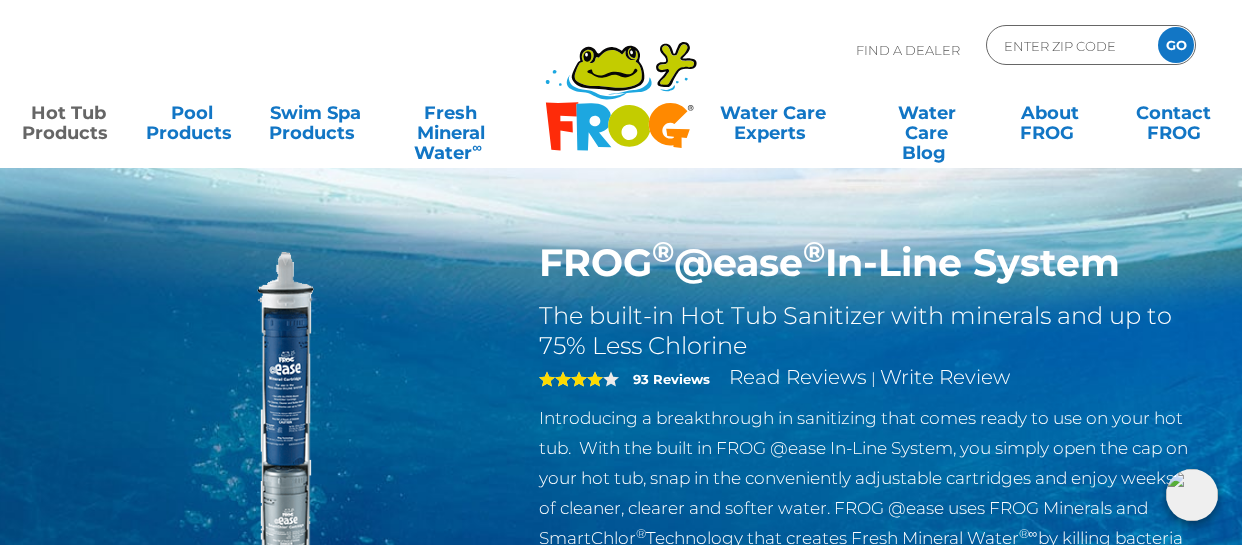 scroll, scrollTop: 0, scrollLeft: 0, axis: both 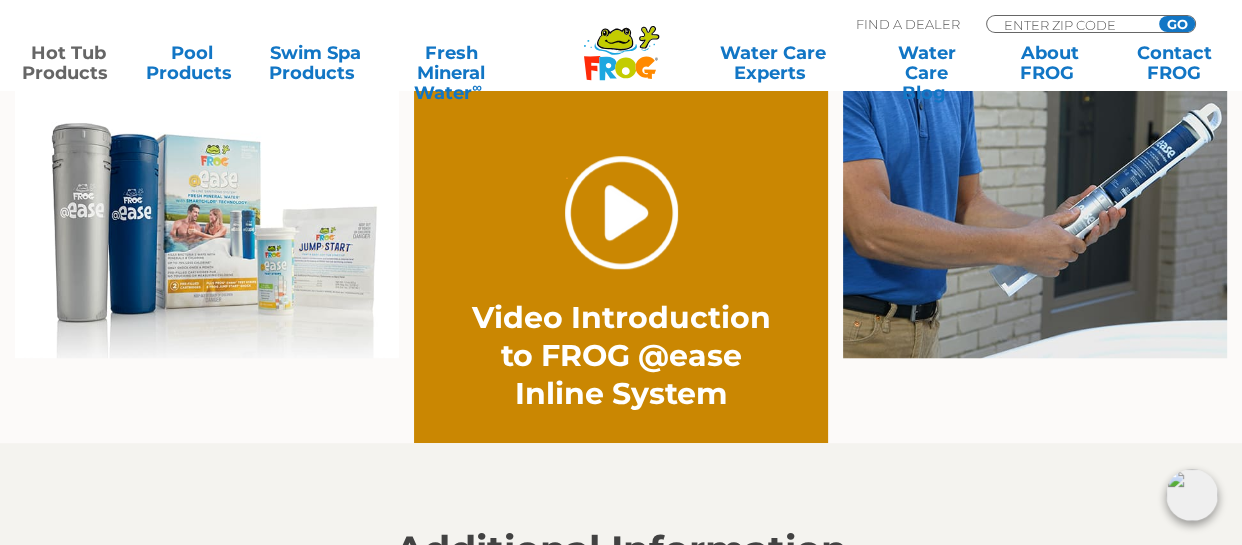 click on "." at bounding box center (621, 212) 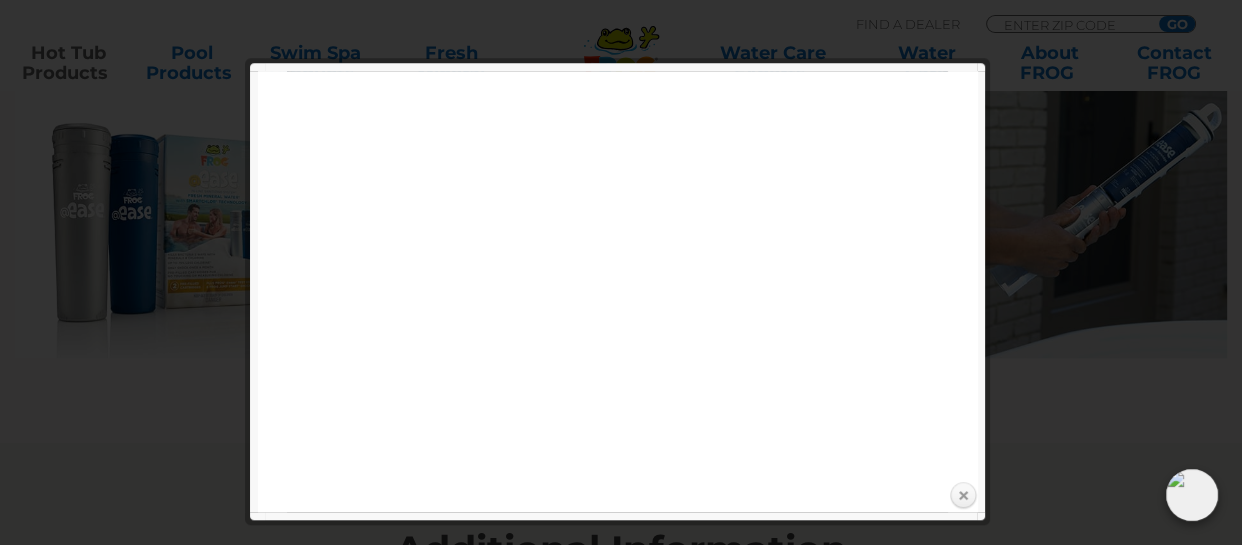 click on "Close" at bounding box center [963, 496] 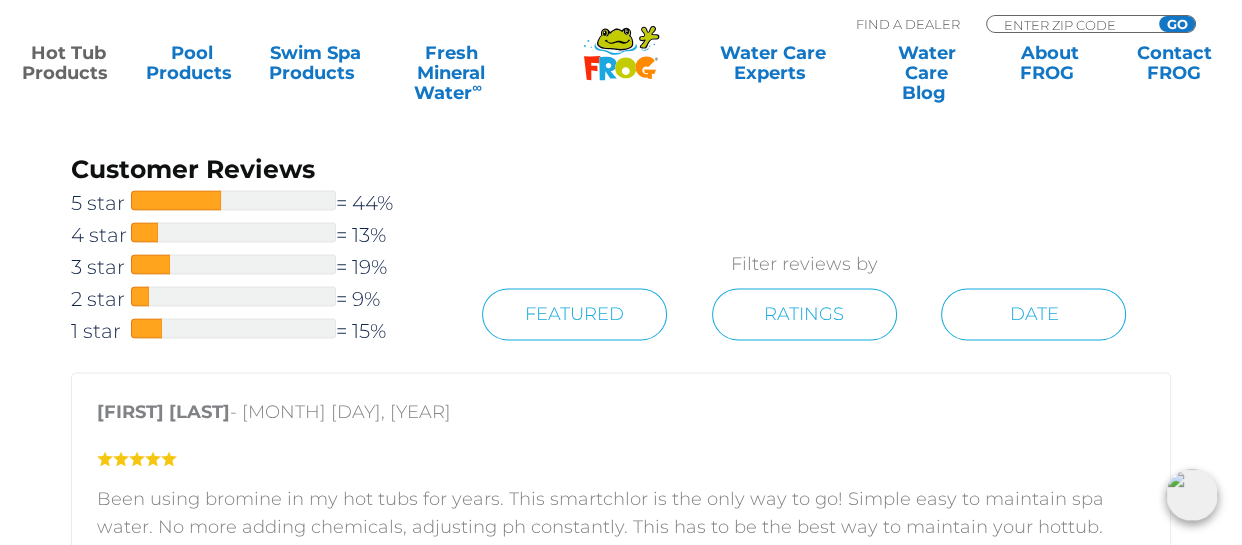 scroll, scrollTop: 2904, scrollLeft: 0, axis: vertical 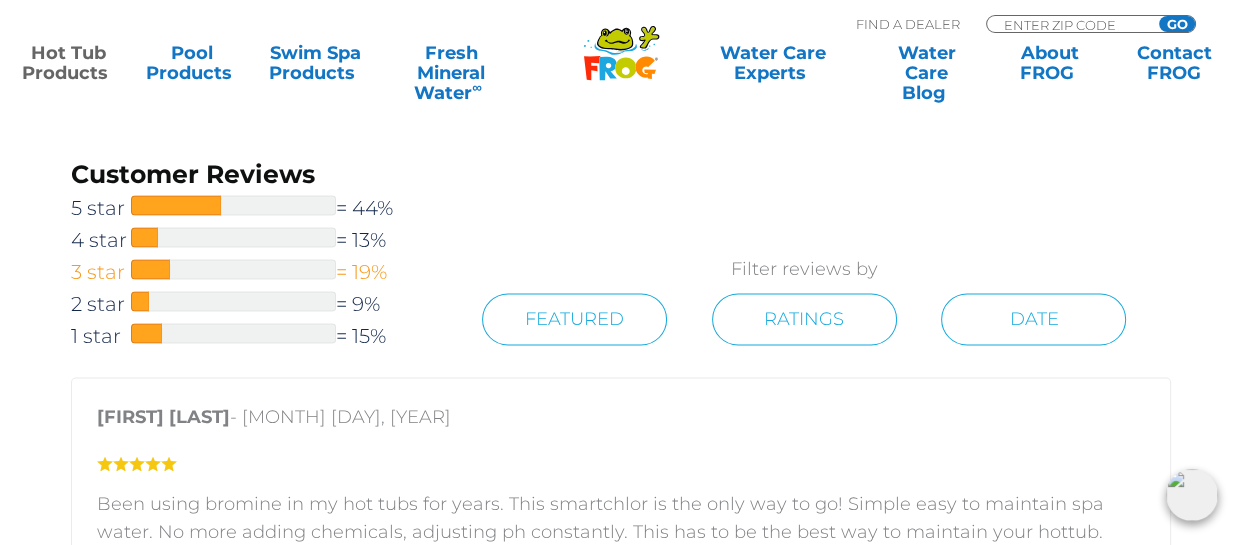 click on "3 star" at bounding box center (101, 272) 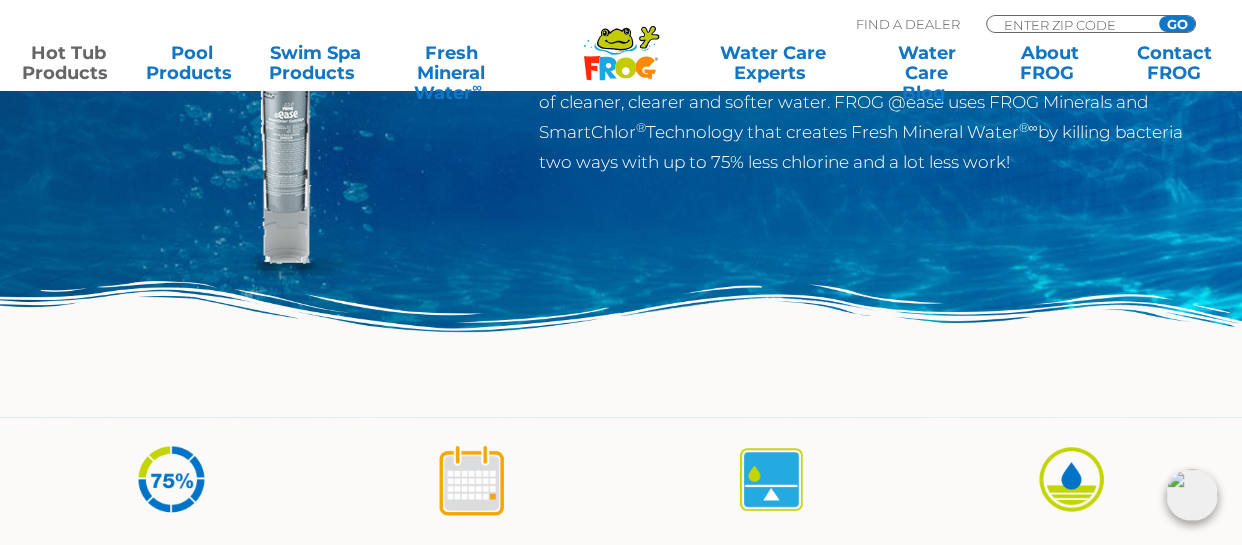 scroll, scrollTop: 0, scrollLeft: 0, axis: both 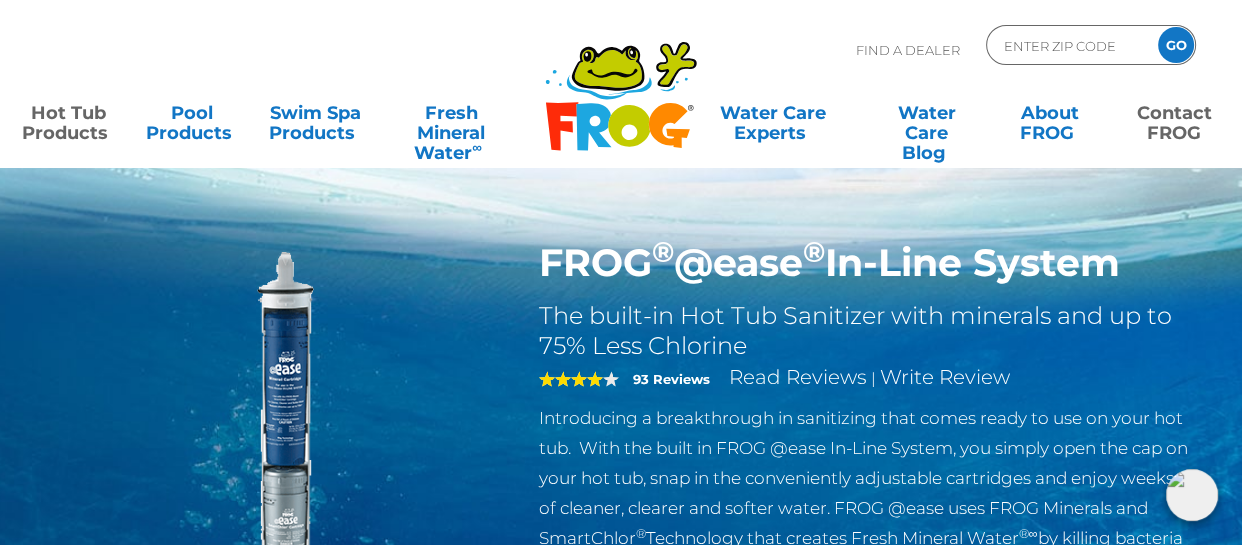 click on "Contact  FROG" at bounding box center [1174, 113] 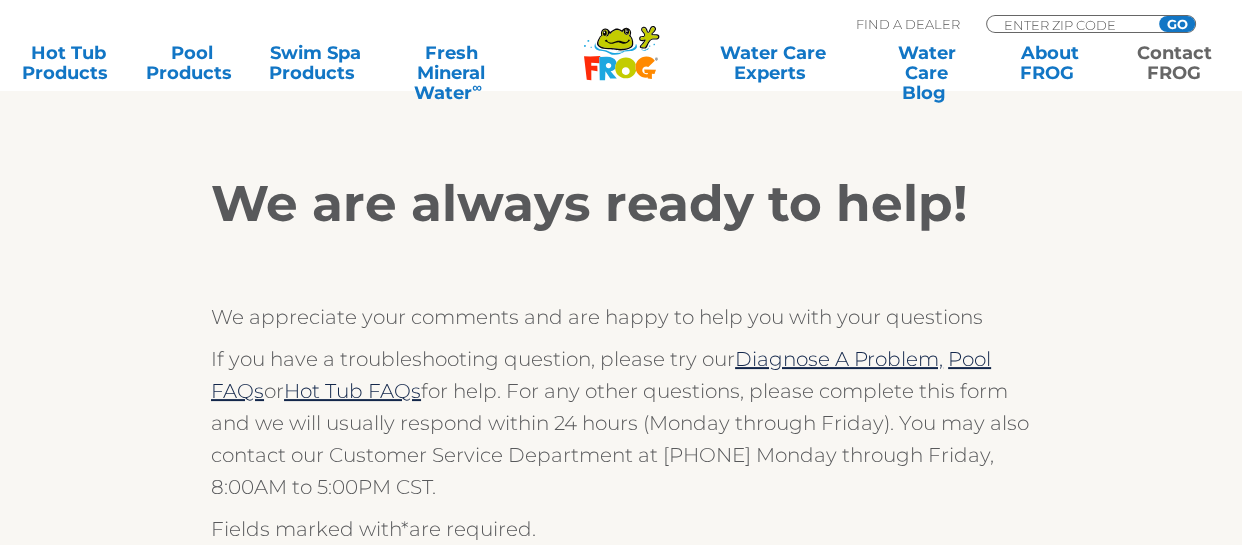 scroll, scrollTop: 337, scrollLeft: 0, axis: vertical 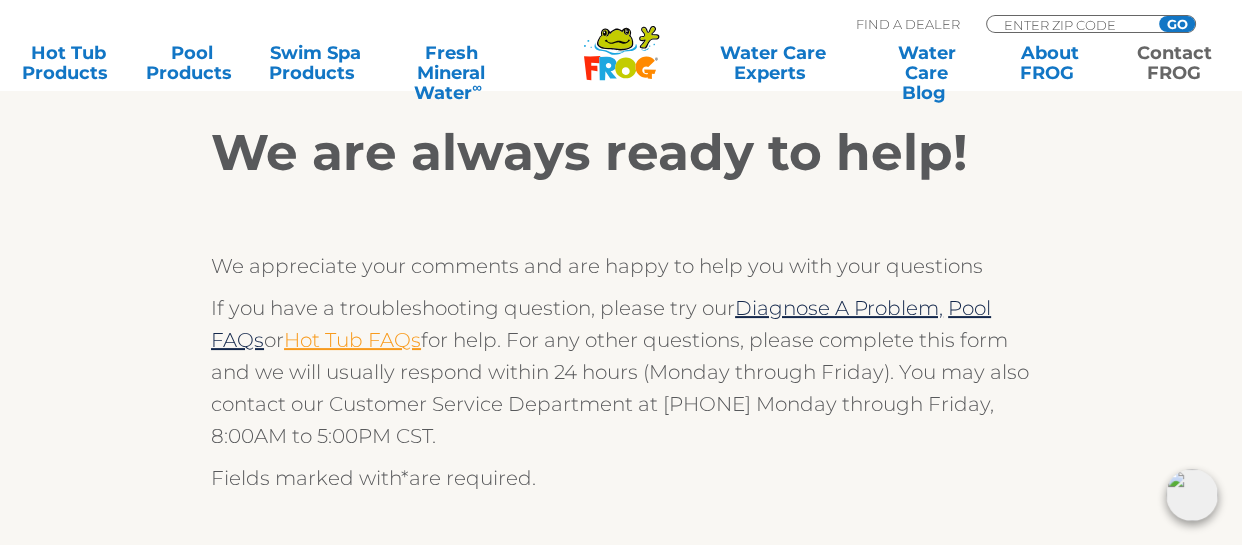 click on "Hot Tub FAQs" at bounding box center [352, 340] 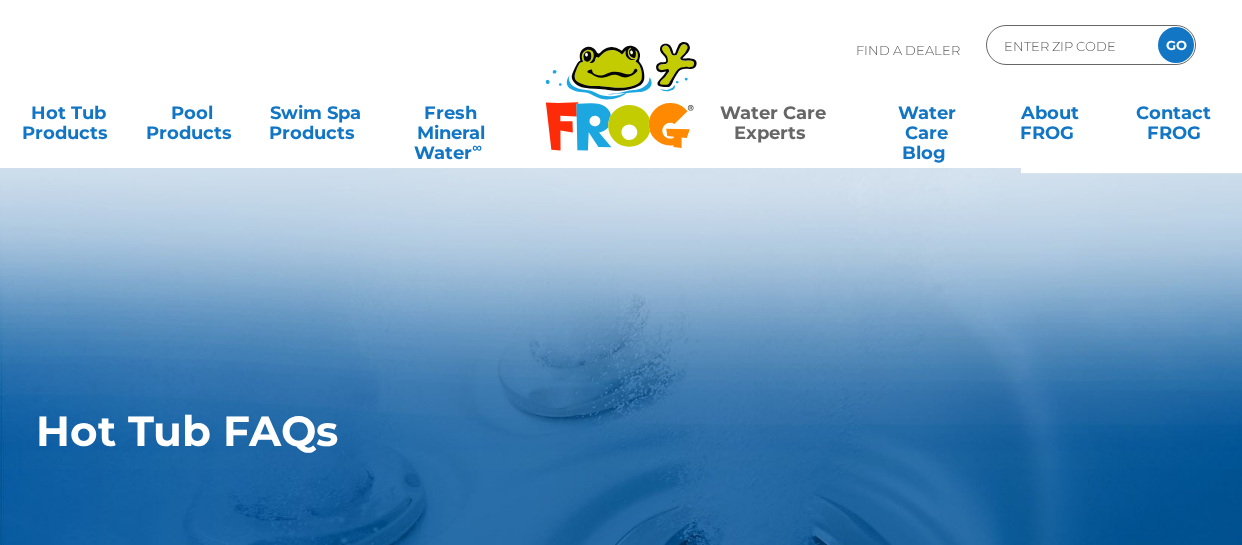 scroll, scrollTop: 0, scrollLeft: 0, axis: both 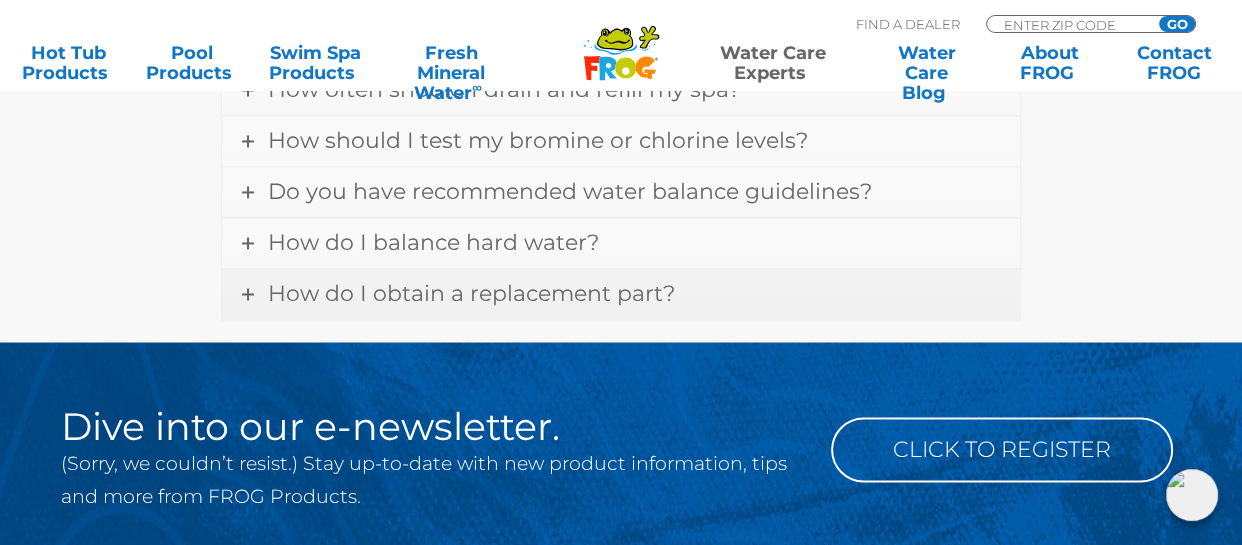 click on "How do I obtain a replacement part?" at bounding box center [471, 293] 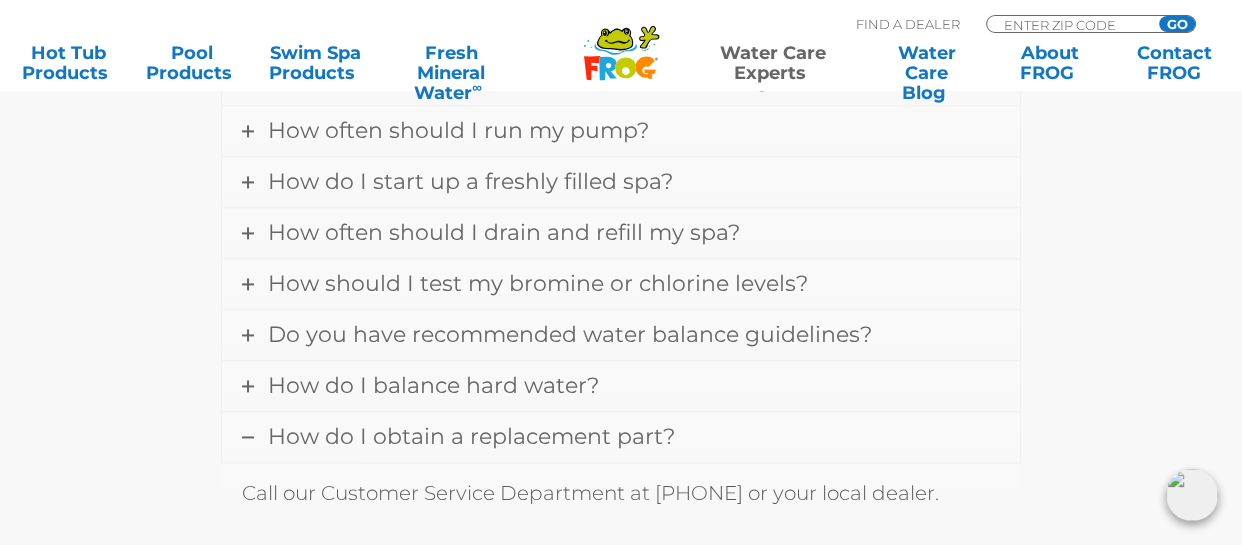 scroll, scrollTop: 2571, scrollLeft: 0, axis: vertical 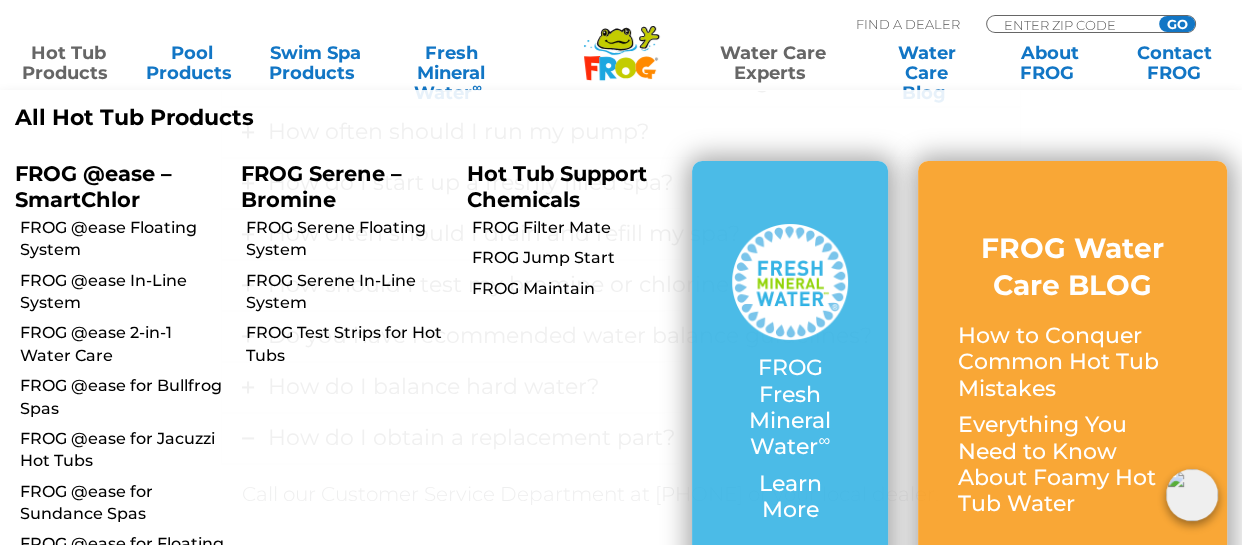 click on "Hot Tub  Products" at bounding box center (68, 63) 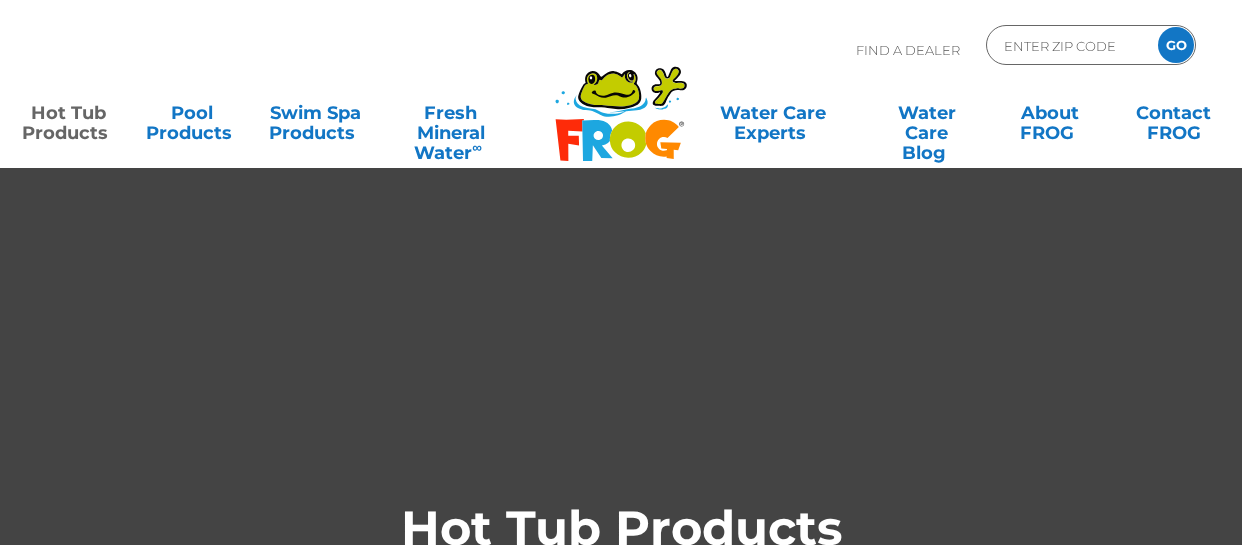 scroll, scrollTop: 0, scrollLeft: 0, axis: both 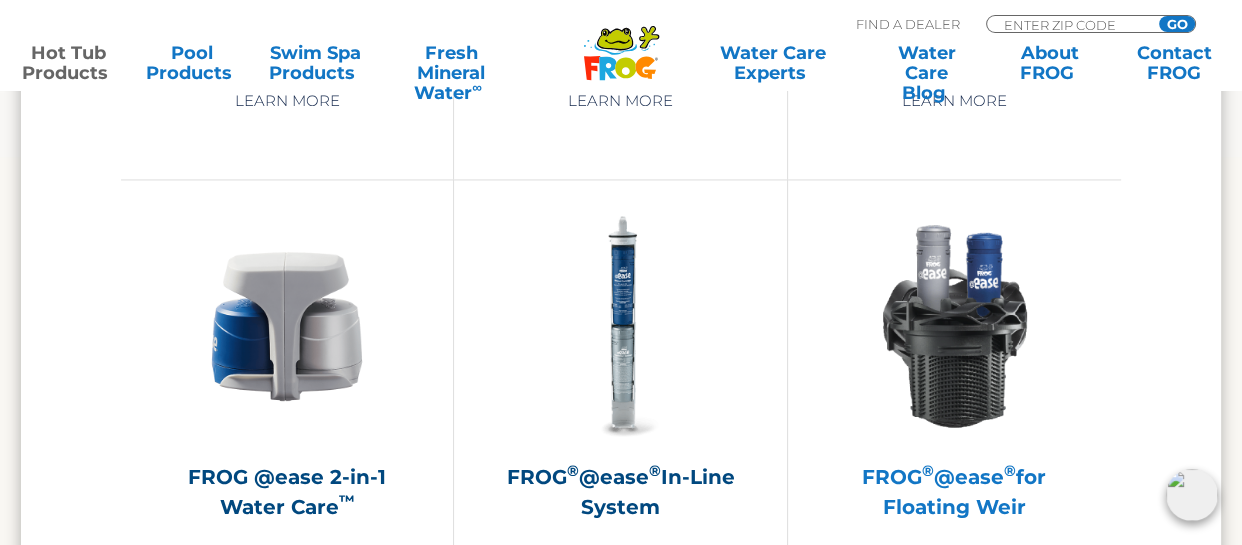 click at bounding box center (954, 326) 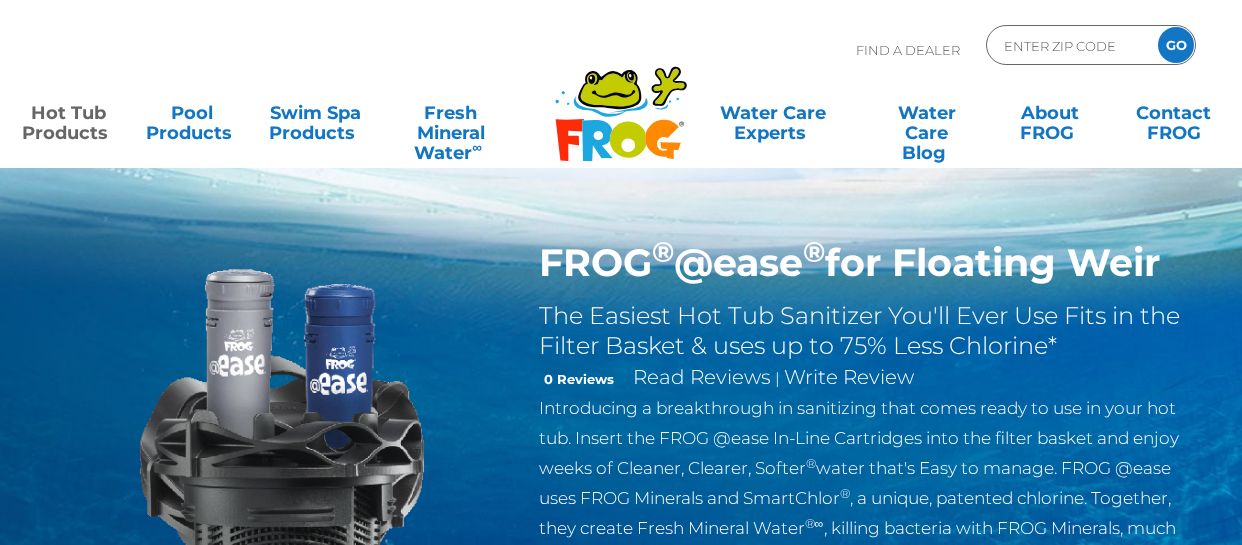 scroll, scrollTop: 0, scrollLeft: 0, axis: both 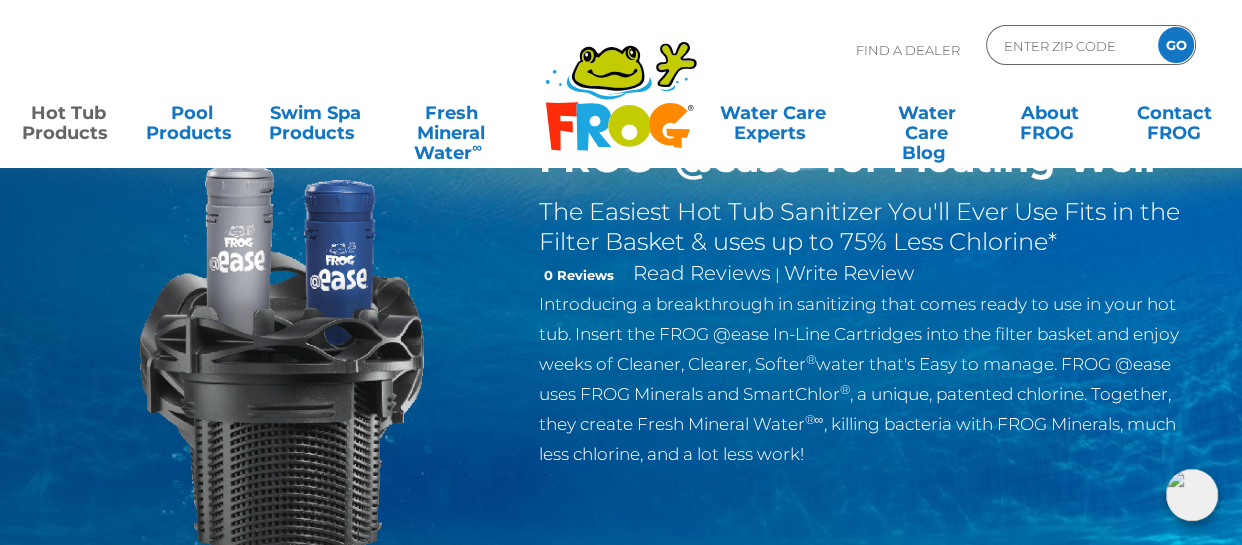 click at bounding box center [1192, 495] 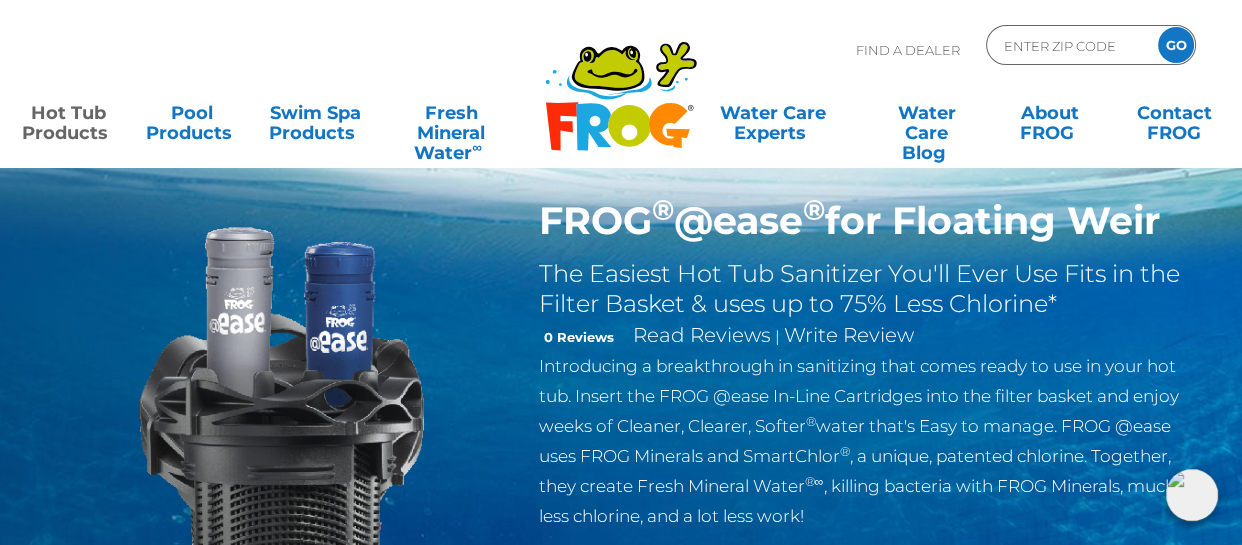scroll, scrollTop: 50, scrollLeft: 0, axis: vertical 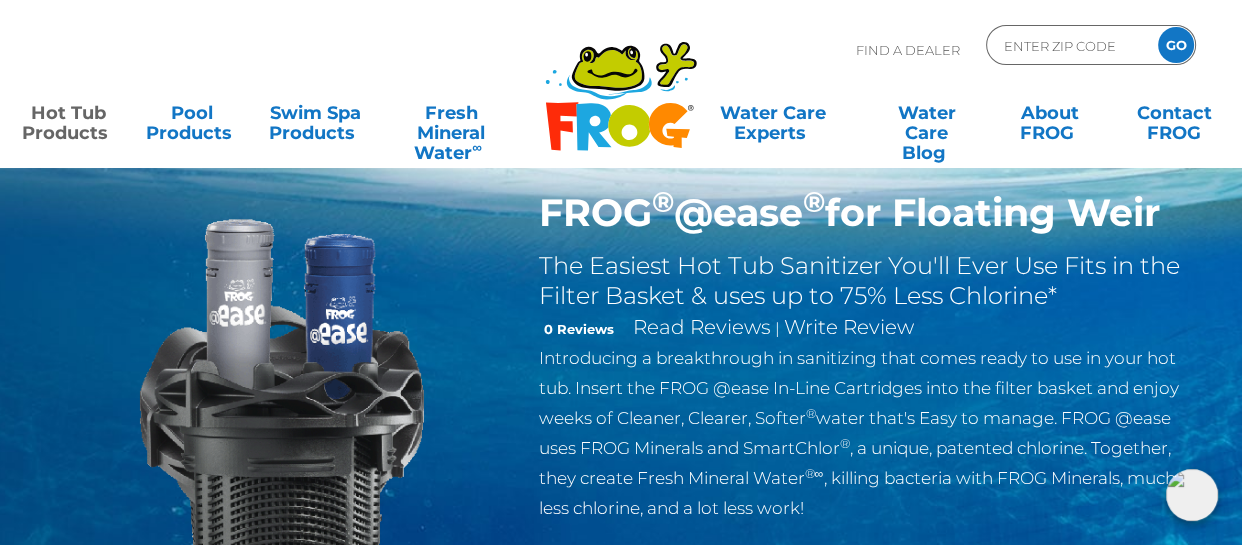 click on "FROG ®  @ease ®  for Floating Weir
The Easiest Hot Tub Sanitizer You'll Ever Use Fits in the Filter Basket & uses up to 75% Less Chlorine*
0 Reviews   Read Reviews   |   Write Review
Introducing a breakthrough in sanitizing that comes ready to use in your hot tub. Insert the FROG @ease In-Line Cartridges into the filter basket and enjoy weeks of Cleaner, Clearer, Softer ®  water that's Easy to manage. FROG @ease uses FROG Minerals and SmartChlor ® , a unique, patented chlorine. Together, they create Fresh Mineral Water ® ∞ , killing bacteria with FROG Minerals, much less chlorine, and a lot less work!" at bounding box center [621, 456] 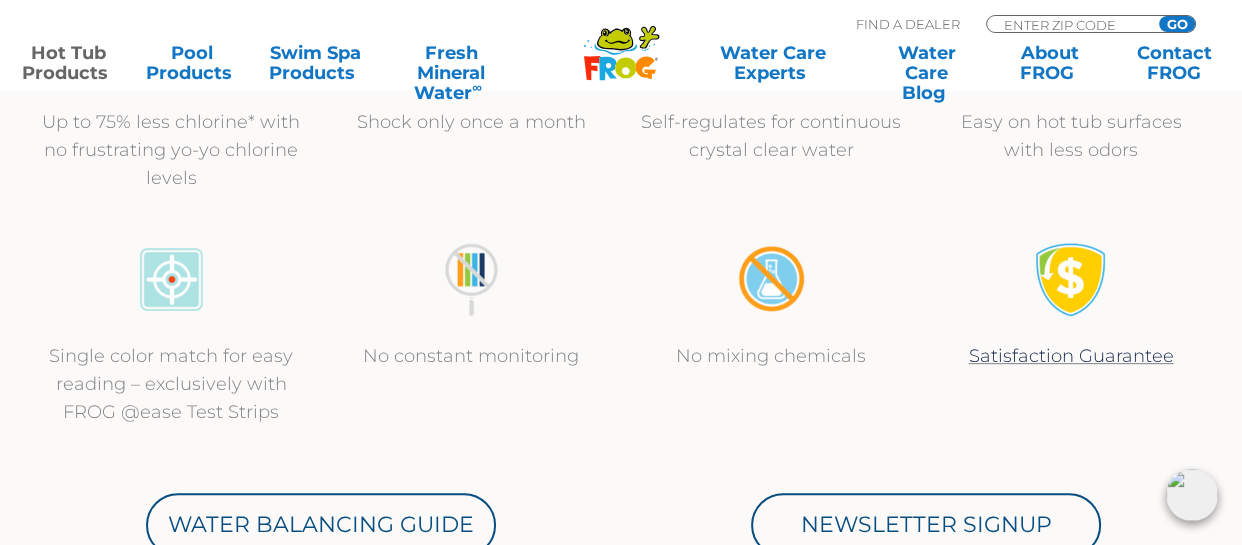 scroll, scrollTop: 842, scrollLeft: 0, axis: vertical 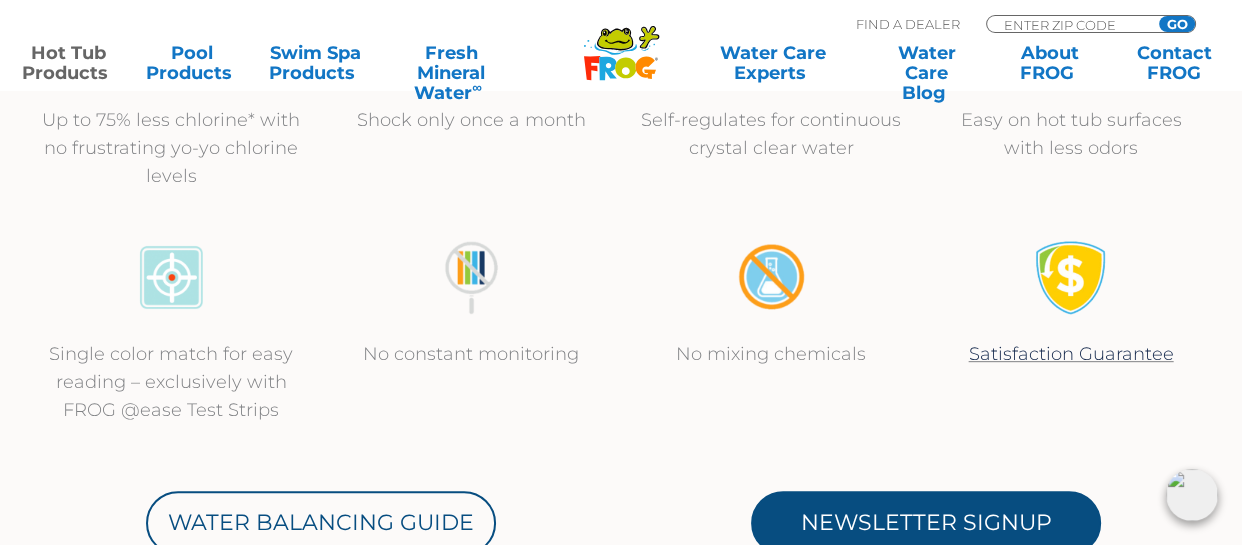 click on "Newsletter Signup" at bounding box center [926, 523] 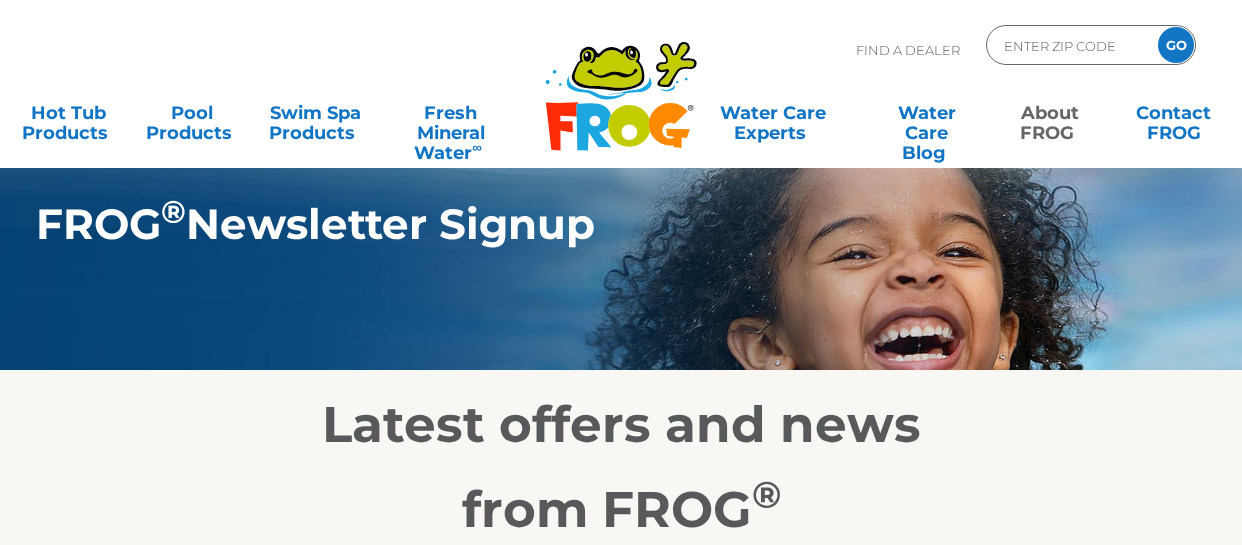 scroll, scrollTop: 0, scrollLeft: 0, axis: both 